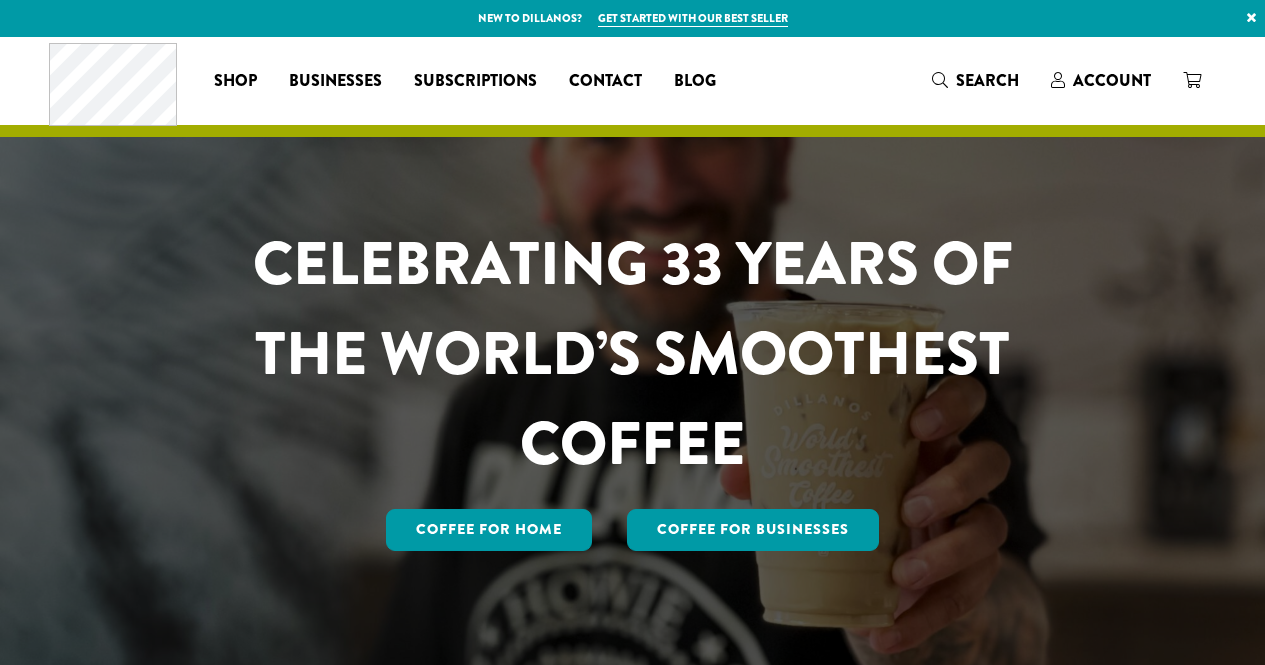 scroll, scrollTop: 0, scrollLeft: 0, axis: both 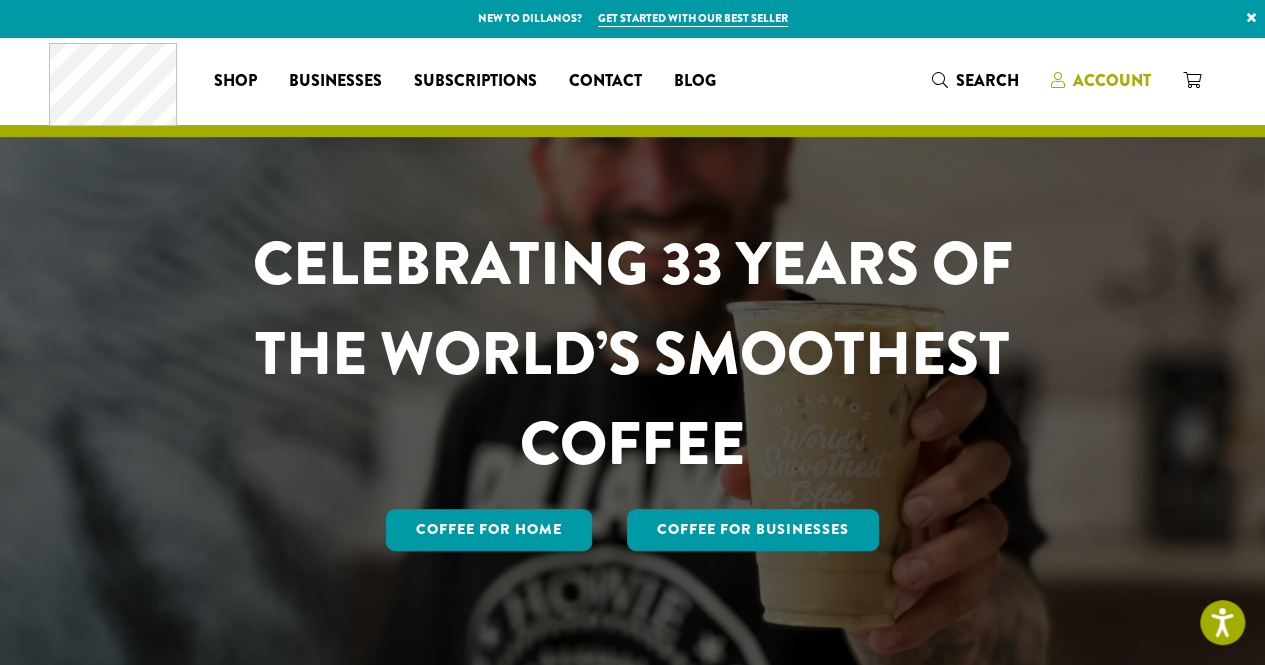 click on "Account" at bounding box center (1112, 80) 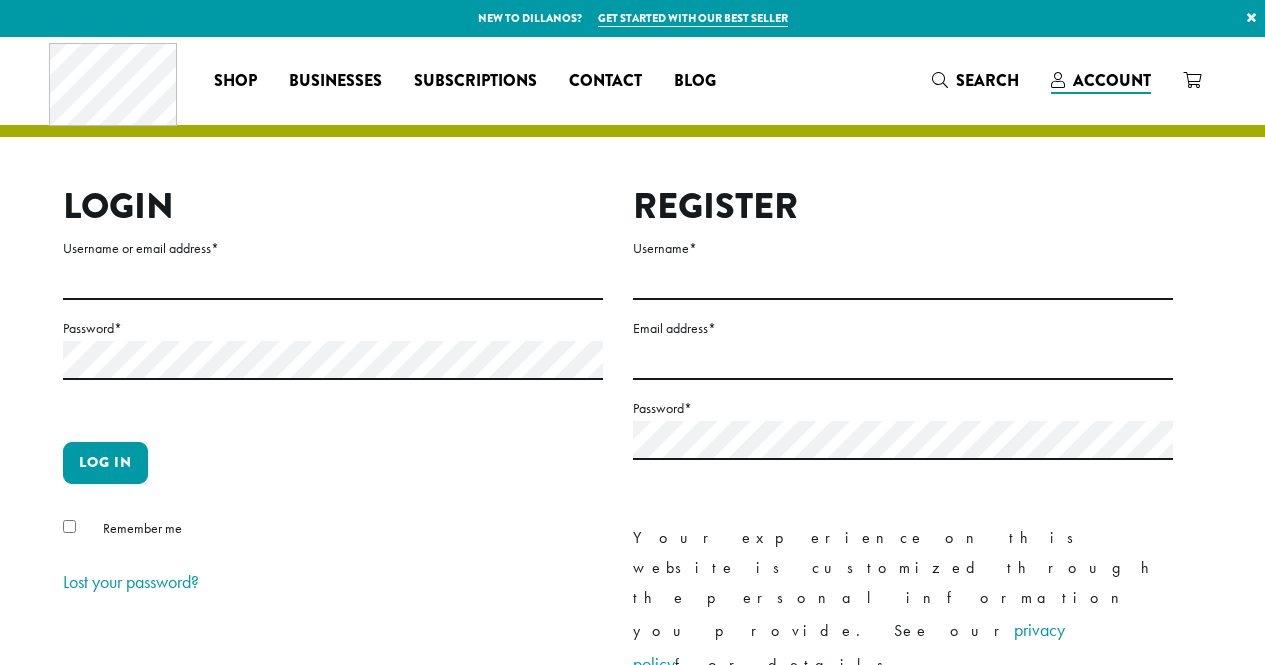 scroll, scrollTop: 0, scrollLeft: 0, axis: both 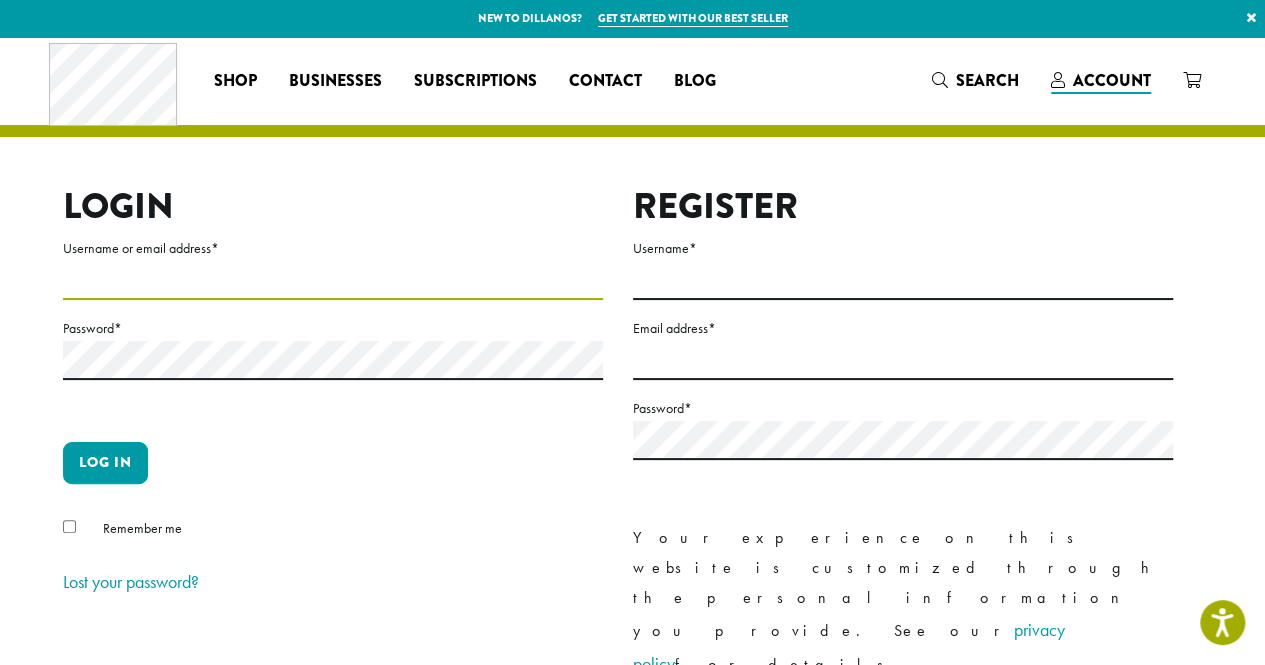 click on "Username or email address  *" at bounding box center (333, 280) 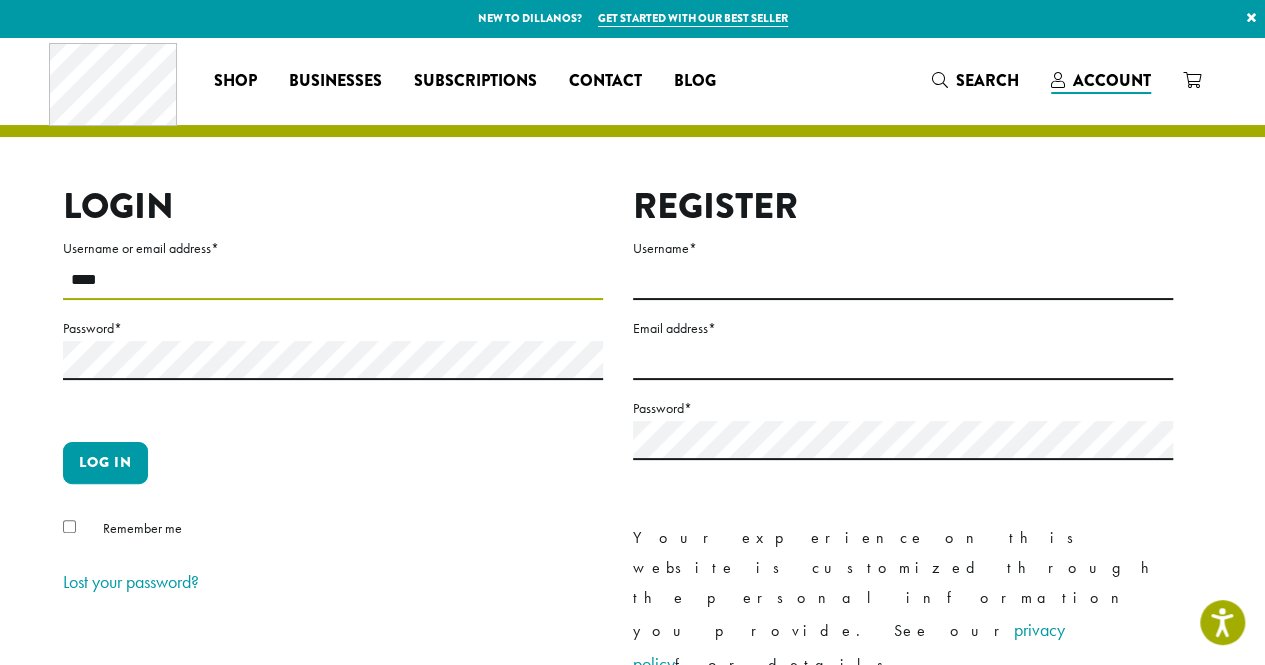 type on "**********" 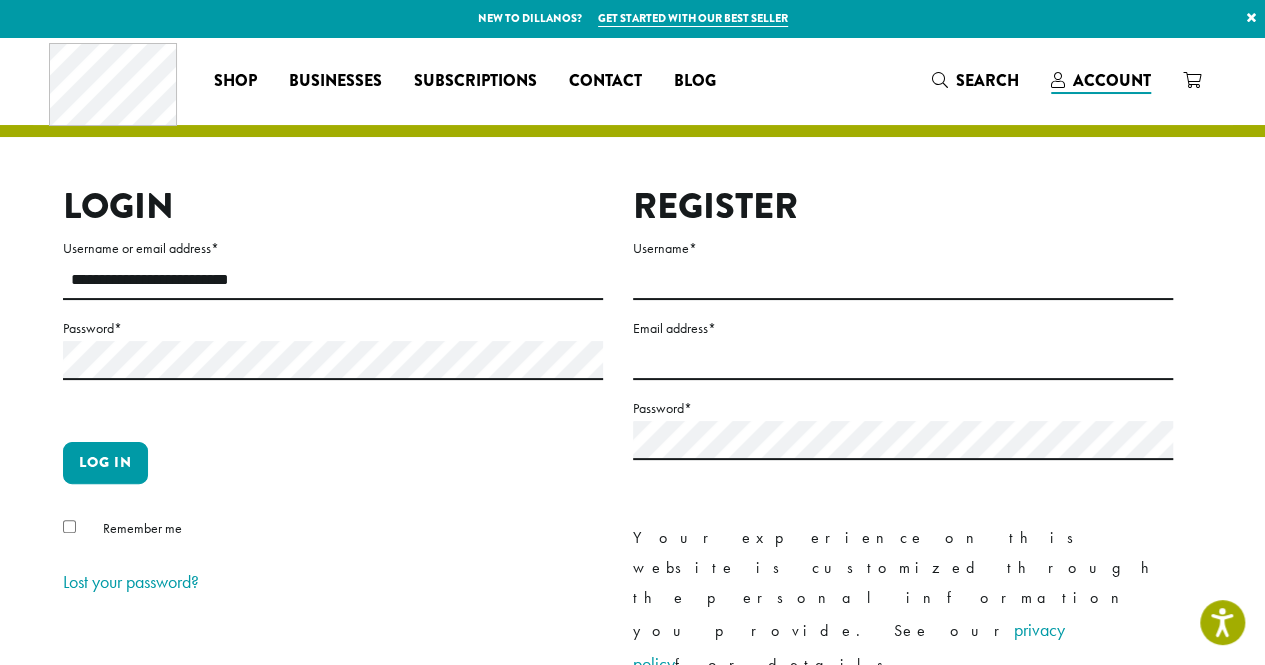 click on "**********" at bounding box center [618, 502] 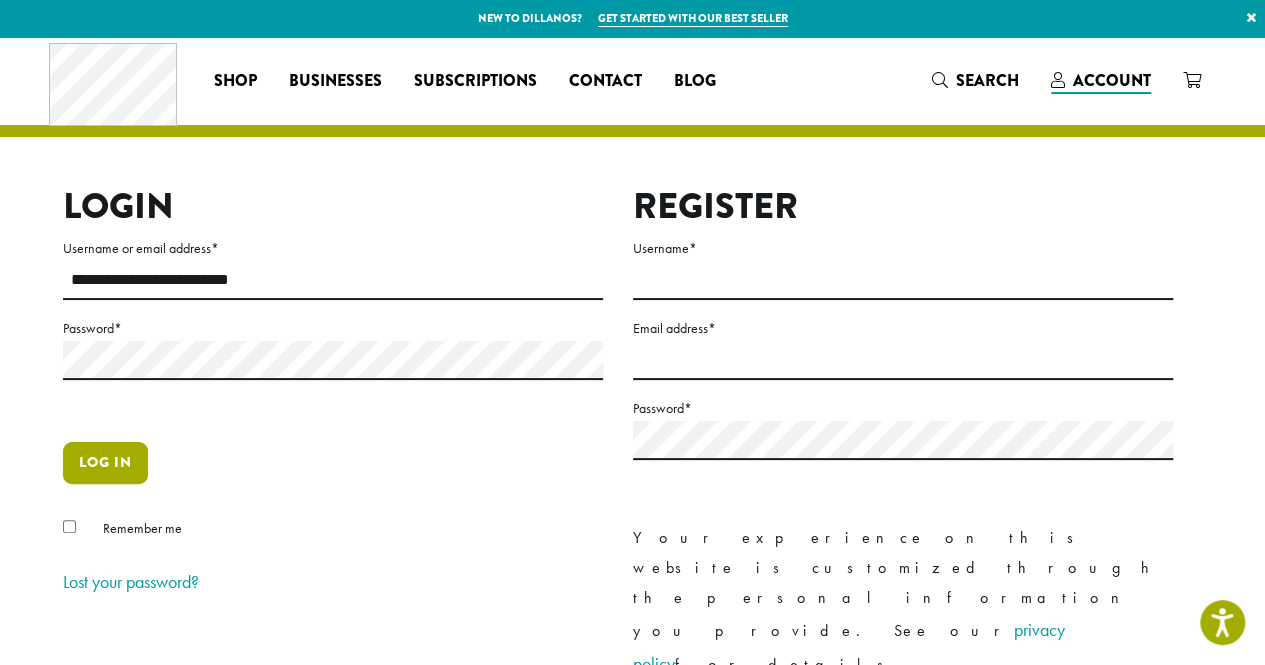 click on "Log in" at bounding box center [105, 463] 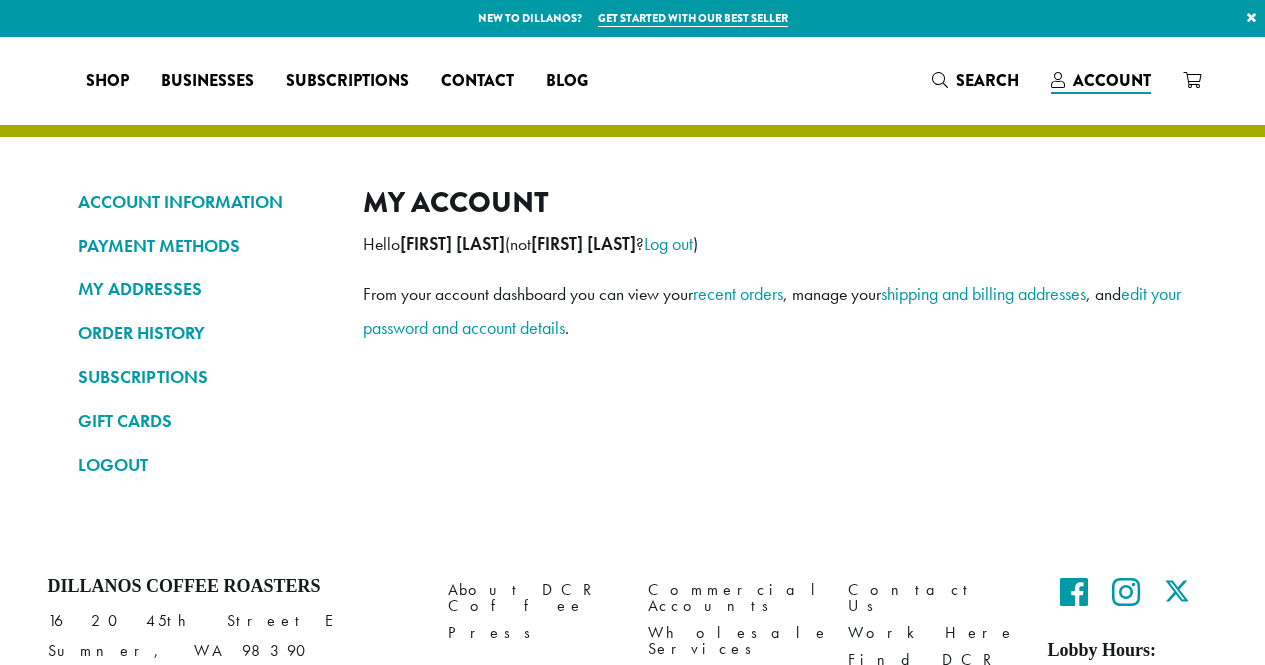 scroll, scrollTop: 0, scrollLeft: 0, axis: both 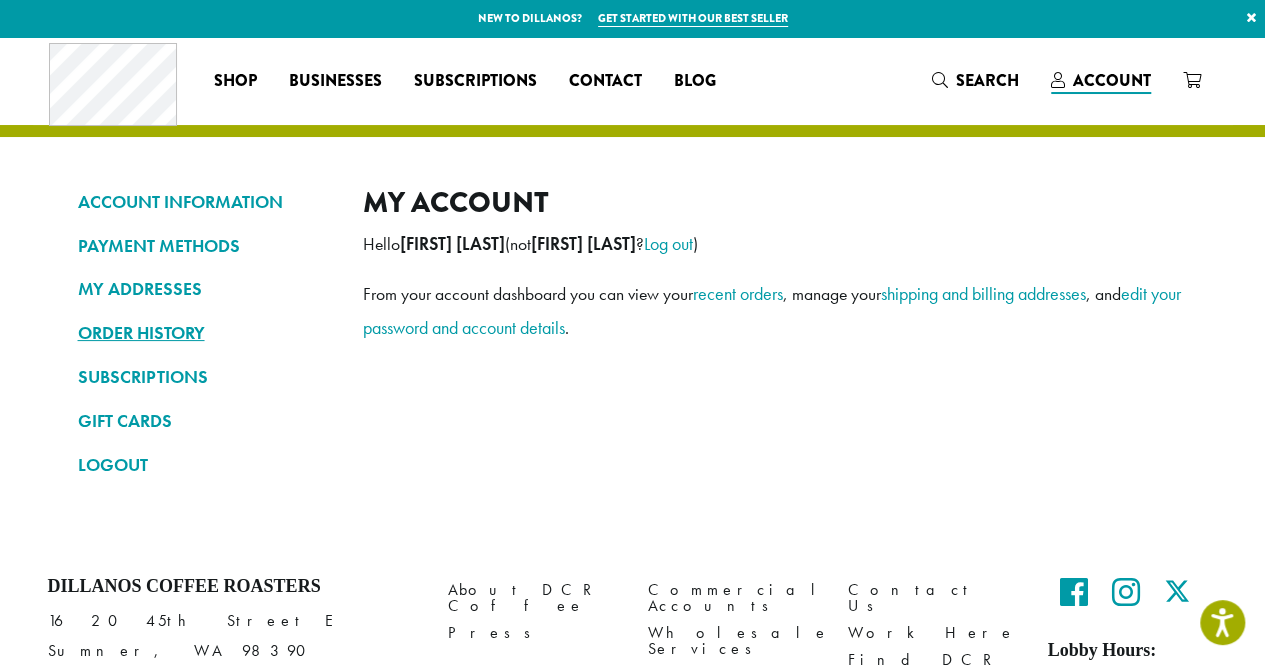 click on "ORDER HISTORY" at bounding box center (205, 333) 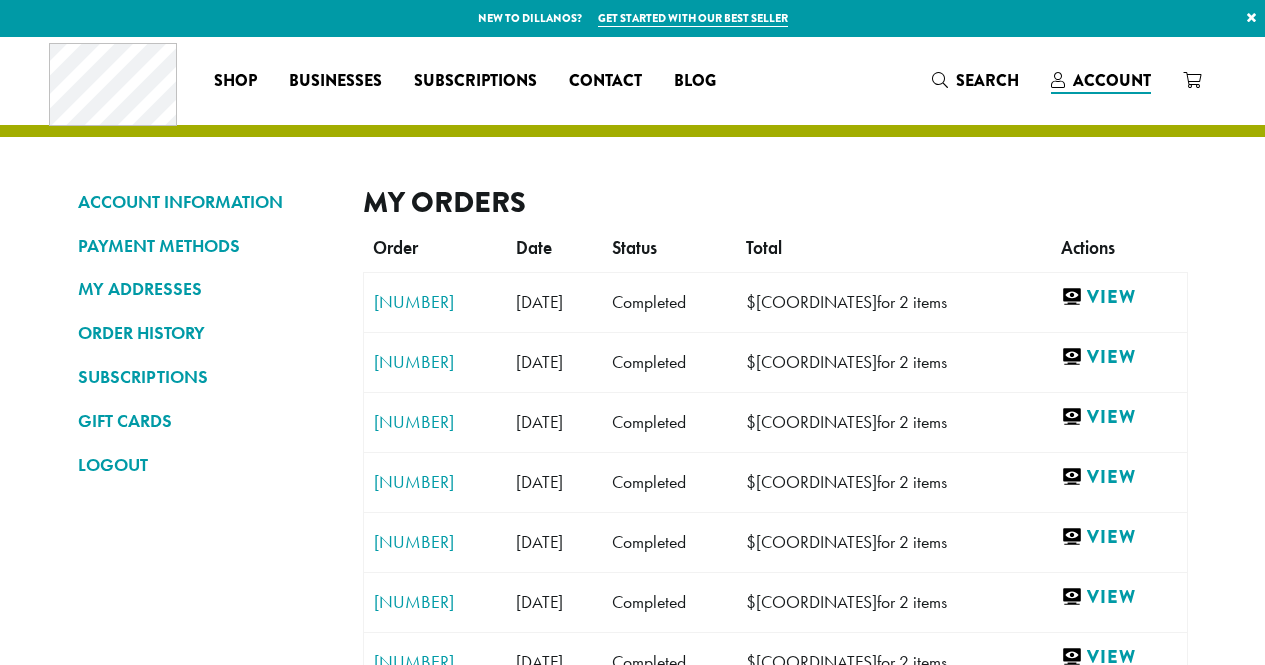 scroll, scrollTop: 0, scrollLeft: 0, axis: both 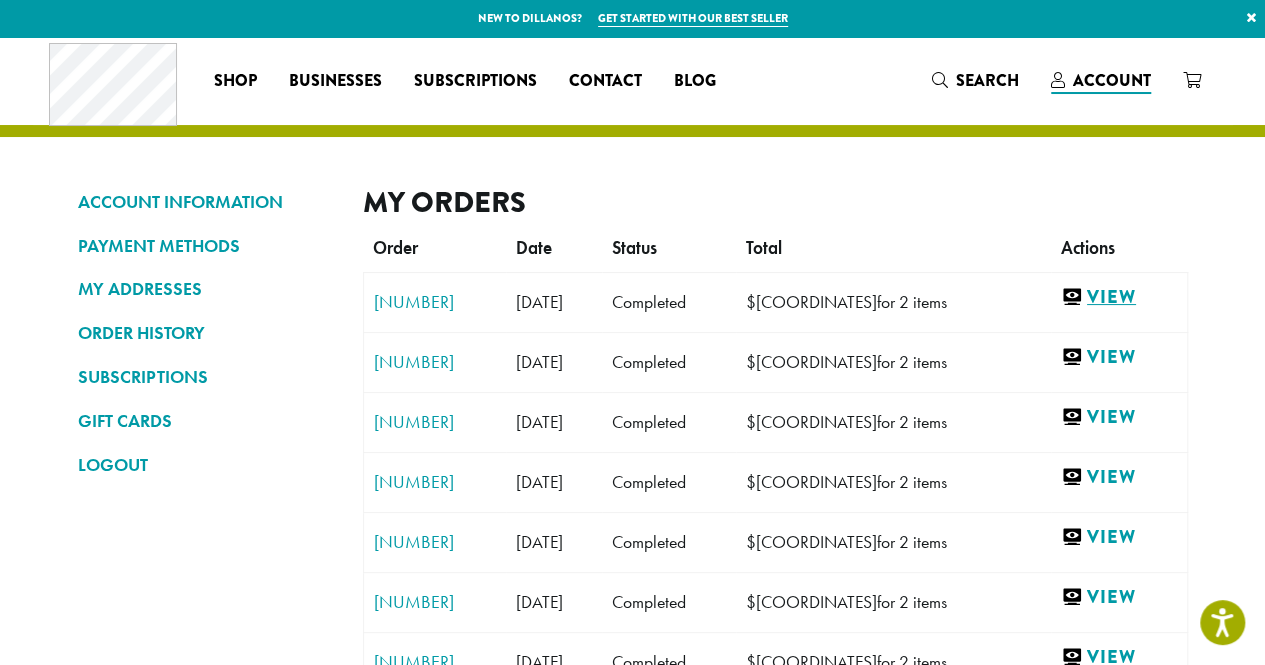click on "View" at bounding box center (1119, 297) 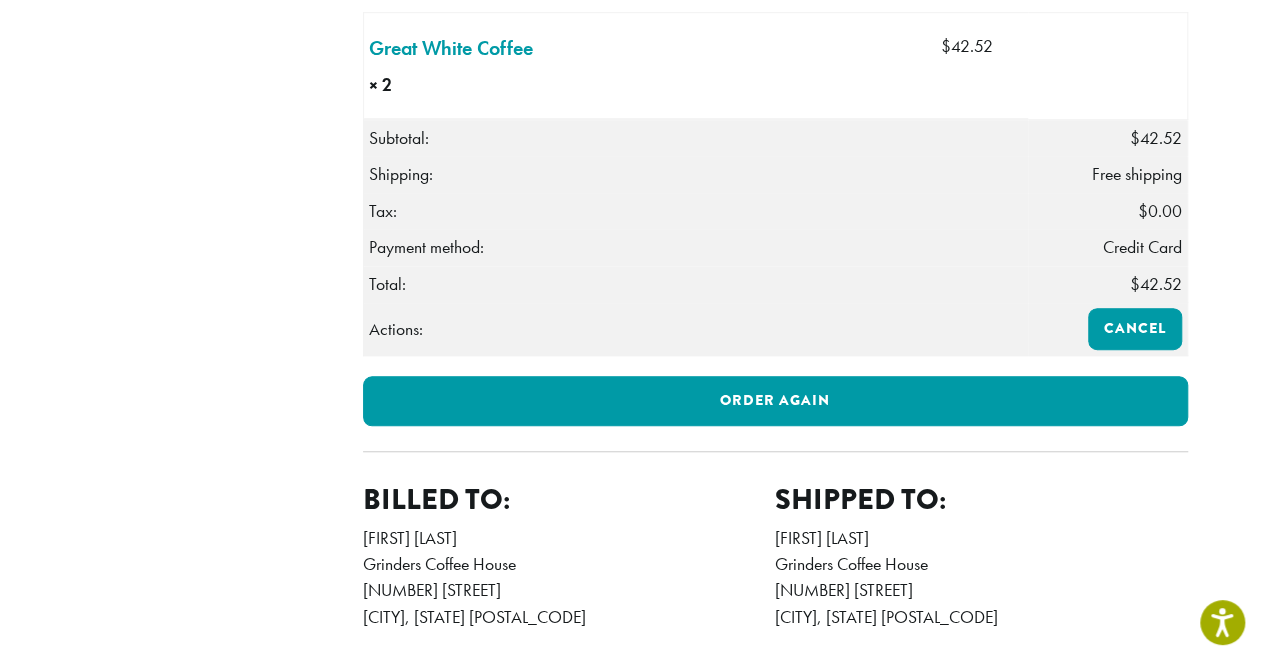 scroll, scrollTop: 600, scrollLeft: 0, axis: vertical 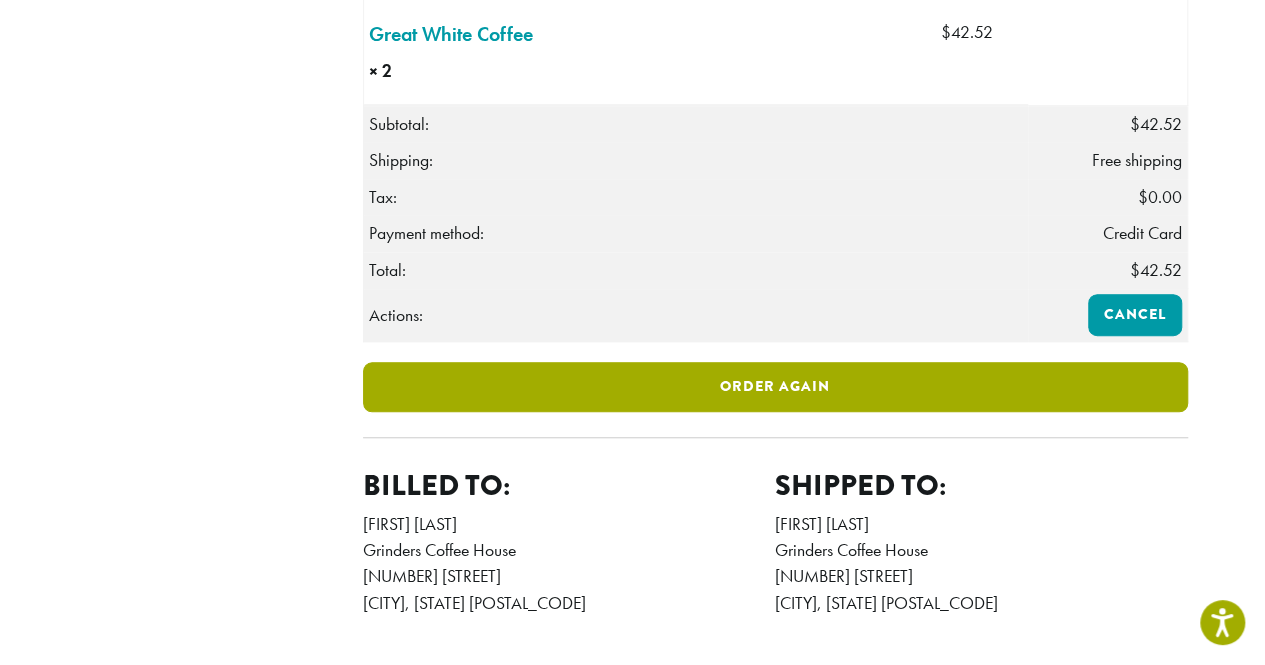 click on "Order again" at bounding box center (775, 387) 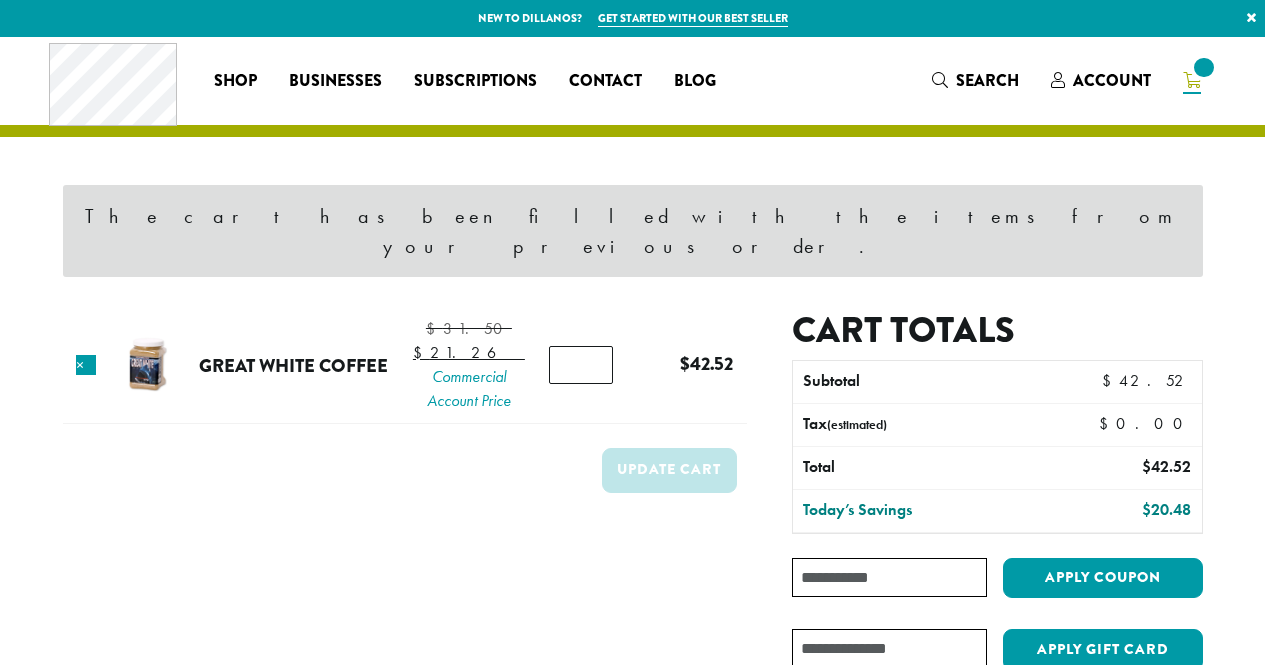 scroll, scrollTop: 0, scrollLeft: 0, axis: both 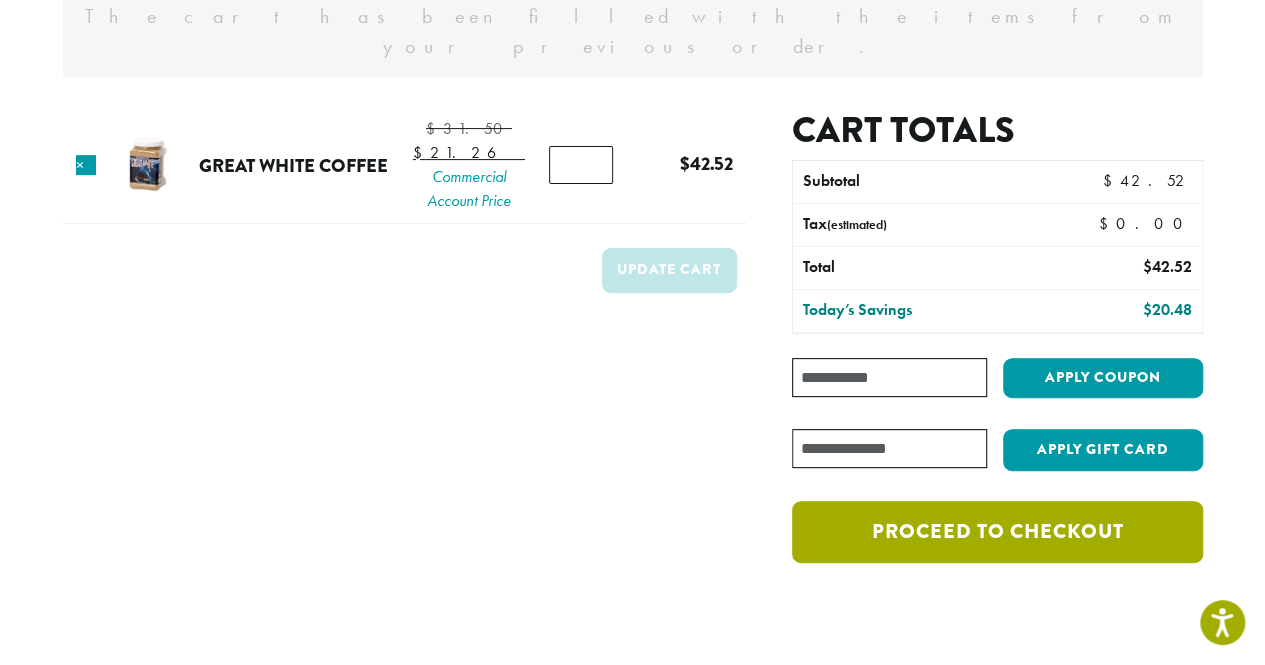 click on "Proceed to checkout" at bounding box center [997, 532] 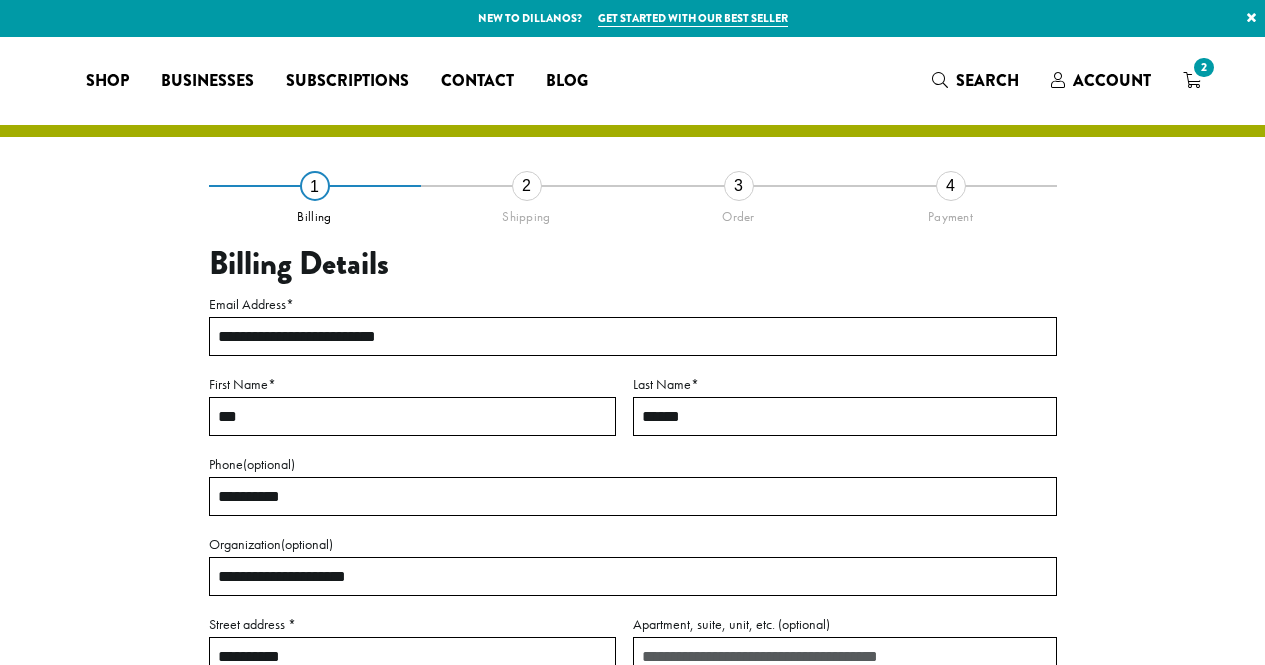 select on "**" 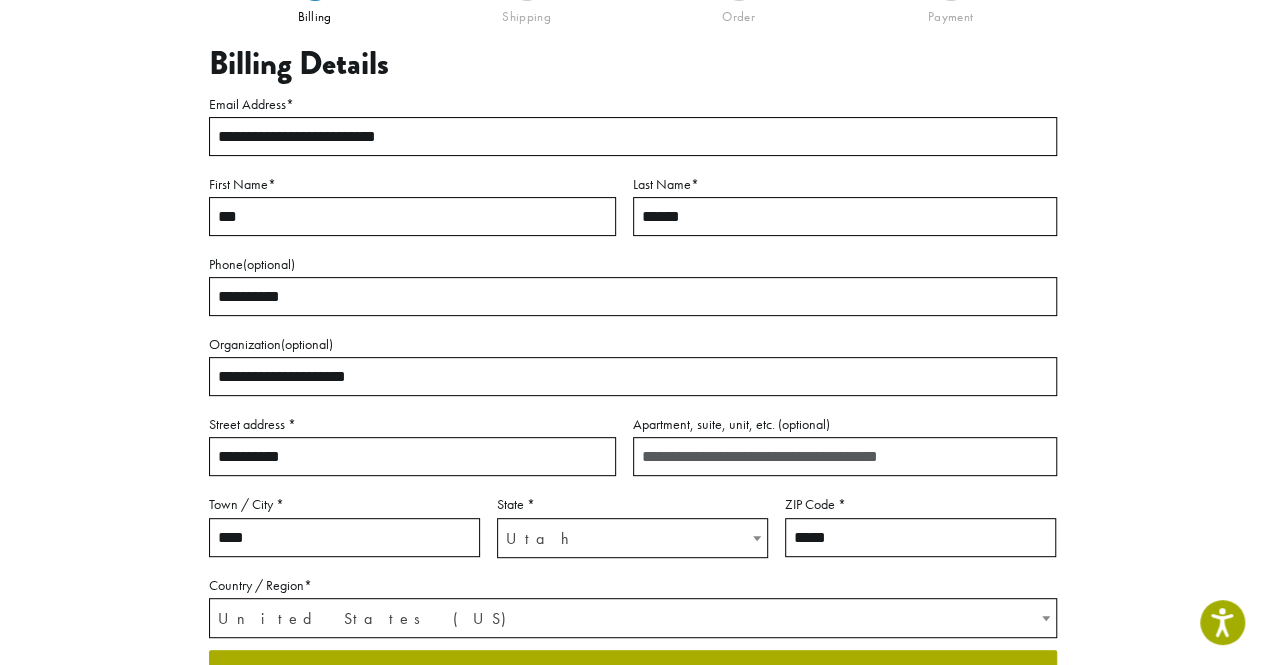 scroll, scrollTop: 400, scrollLeft: 0, axis: vertical 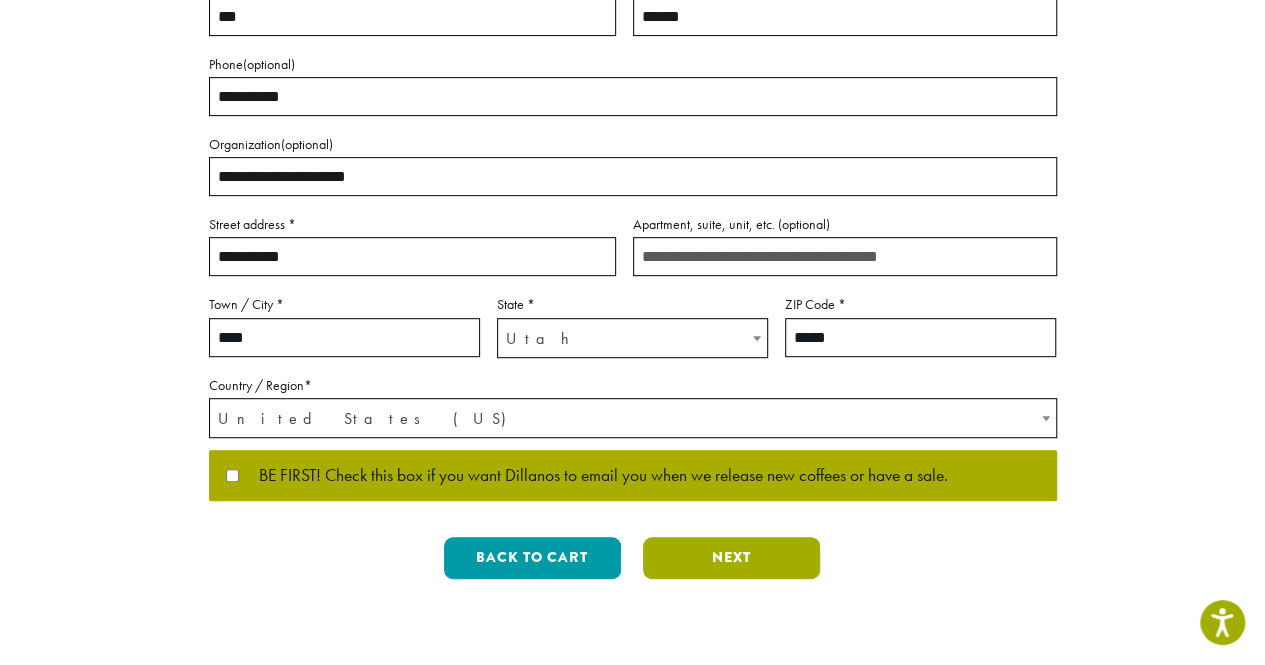 click on "Next" at bounding box center [731, 558] 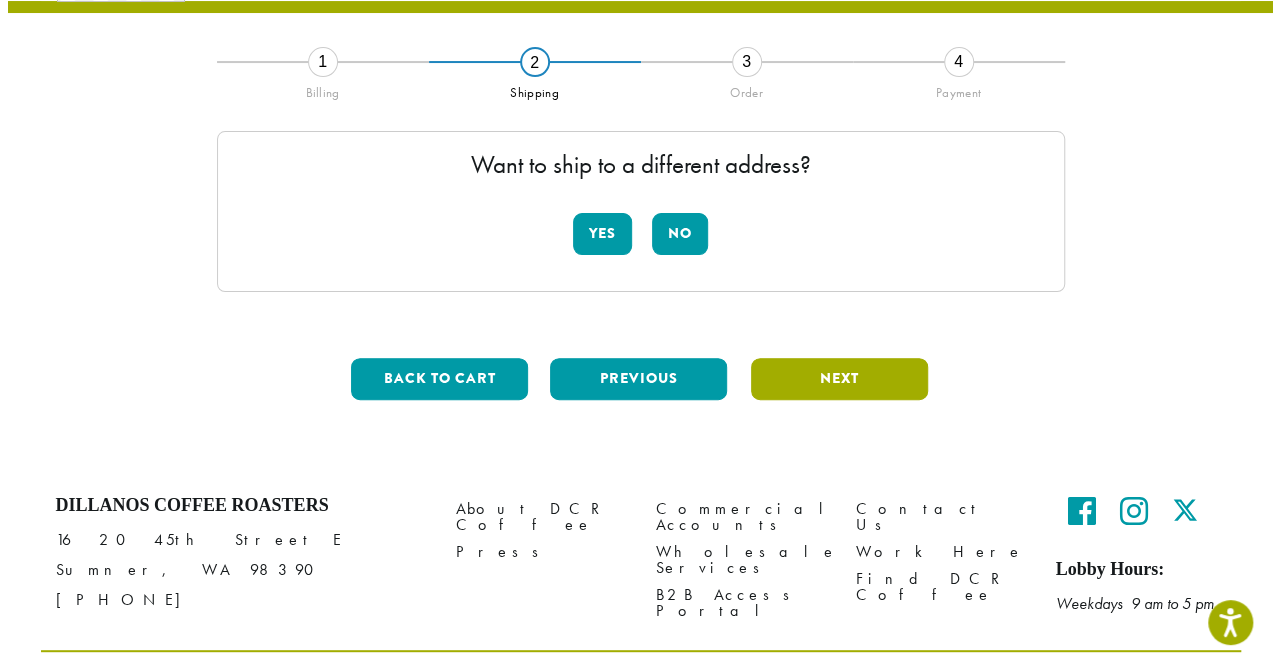 scroll, scrollTop: 114, scrollLeft: 0, axis: vertical 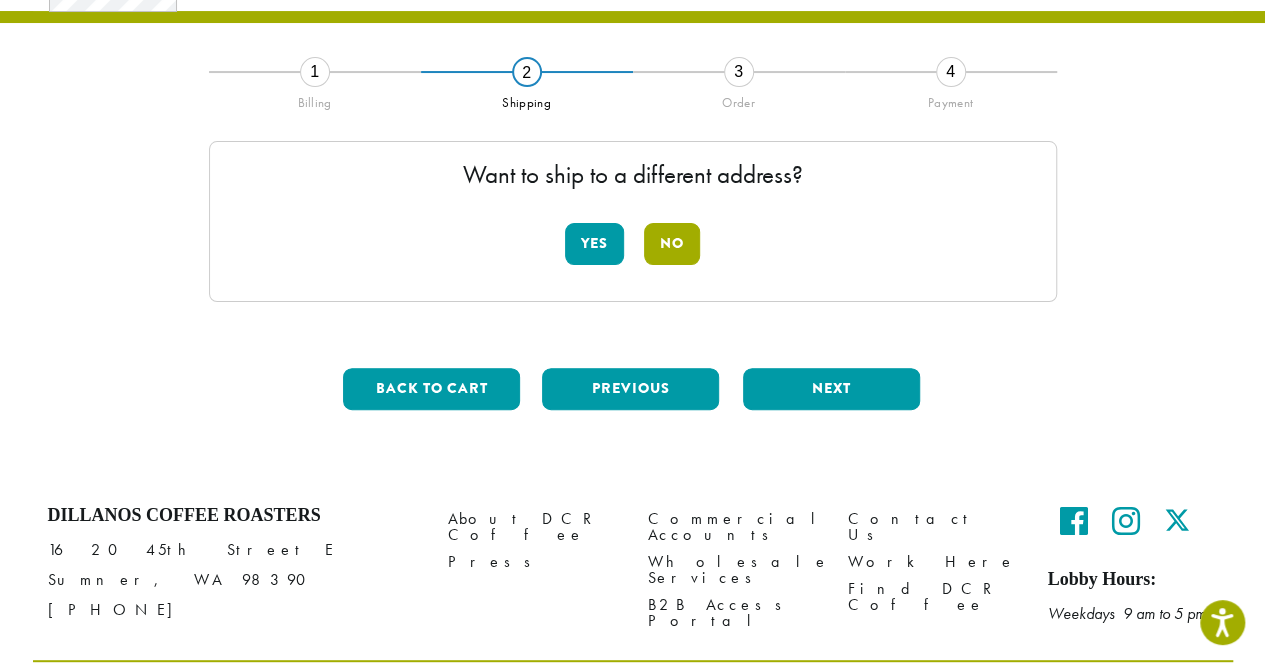 click on "No" at bounding box center (672, 244) 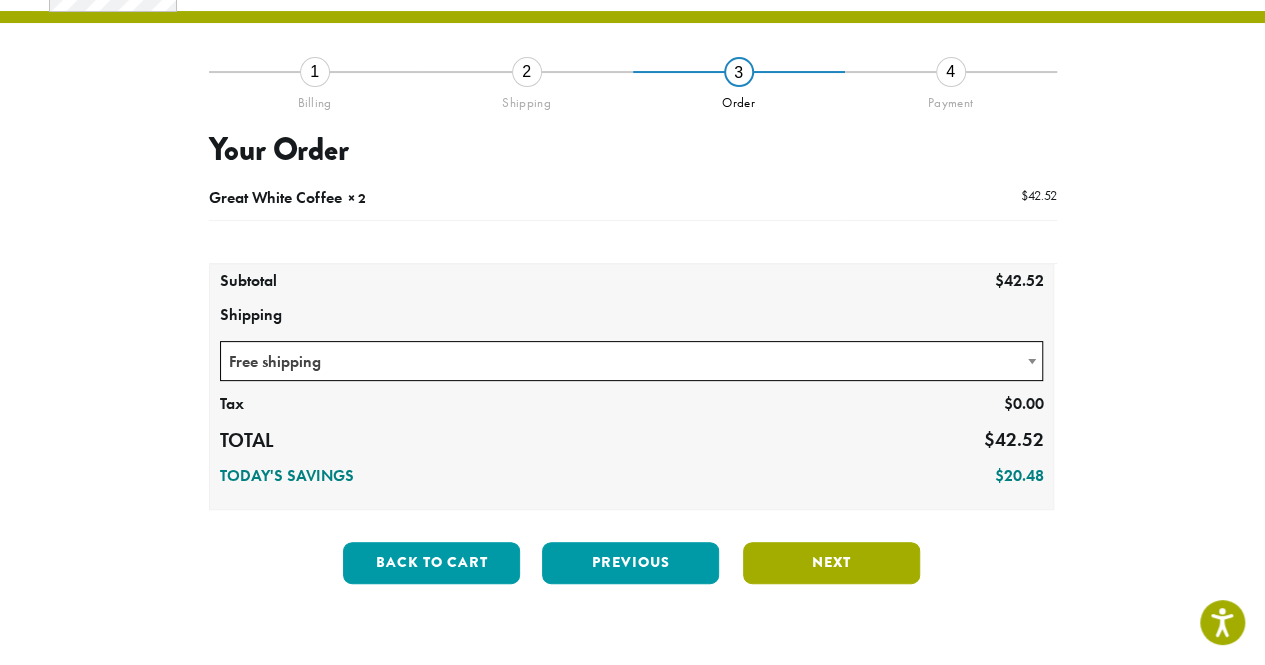 click on "Next" at bounding box center [831, 563] 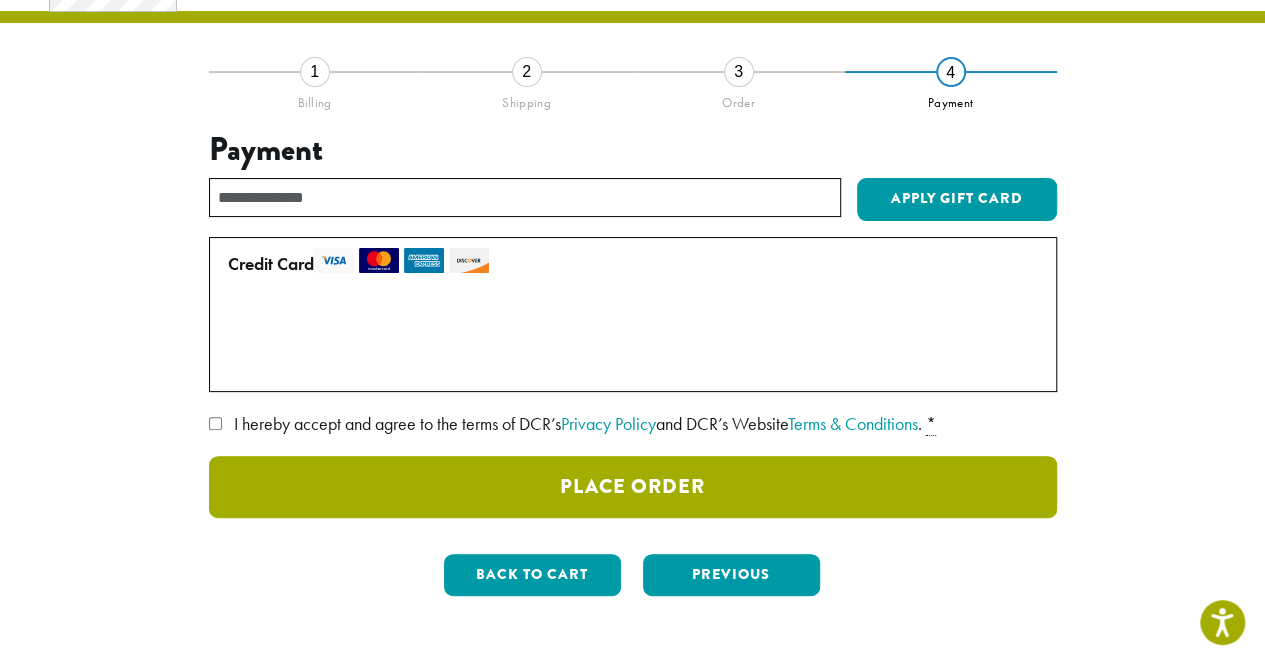 click on "Place Order" at bounding box center (633, 487) 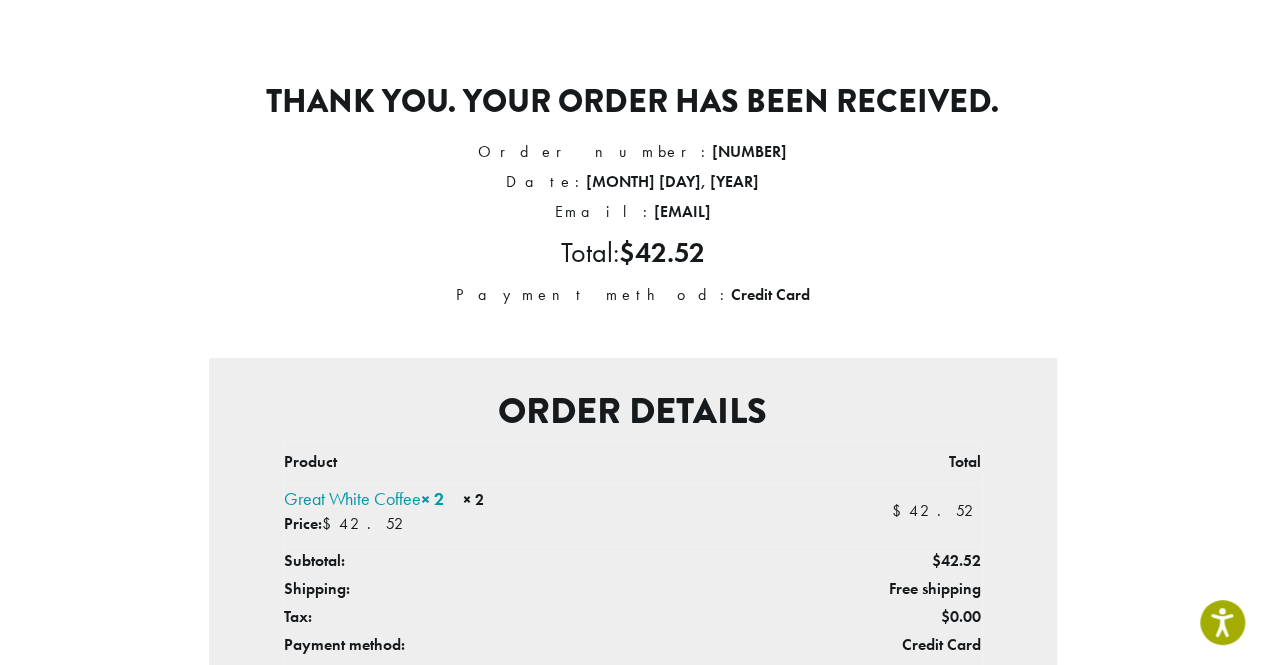 scroll, scrollTop: 0, scrollLeft: 0, axis: both 